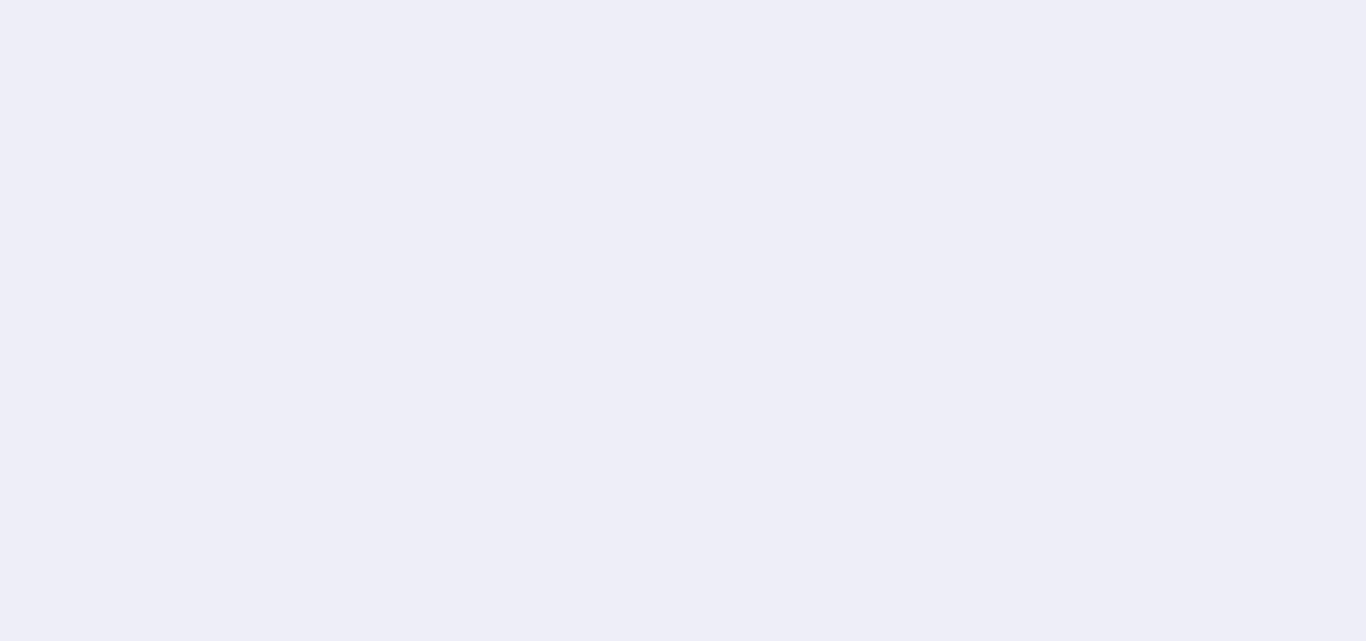 scroll, scrollTop: 0, scrollLeft: 0, axis: both 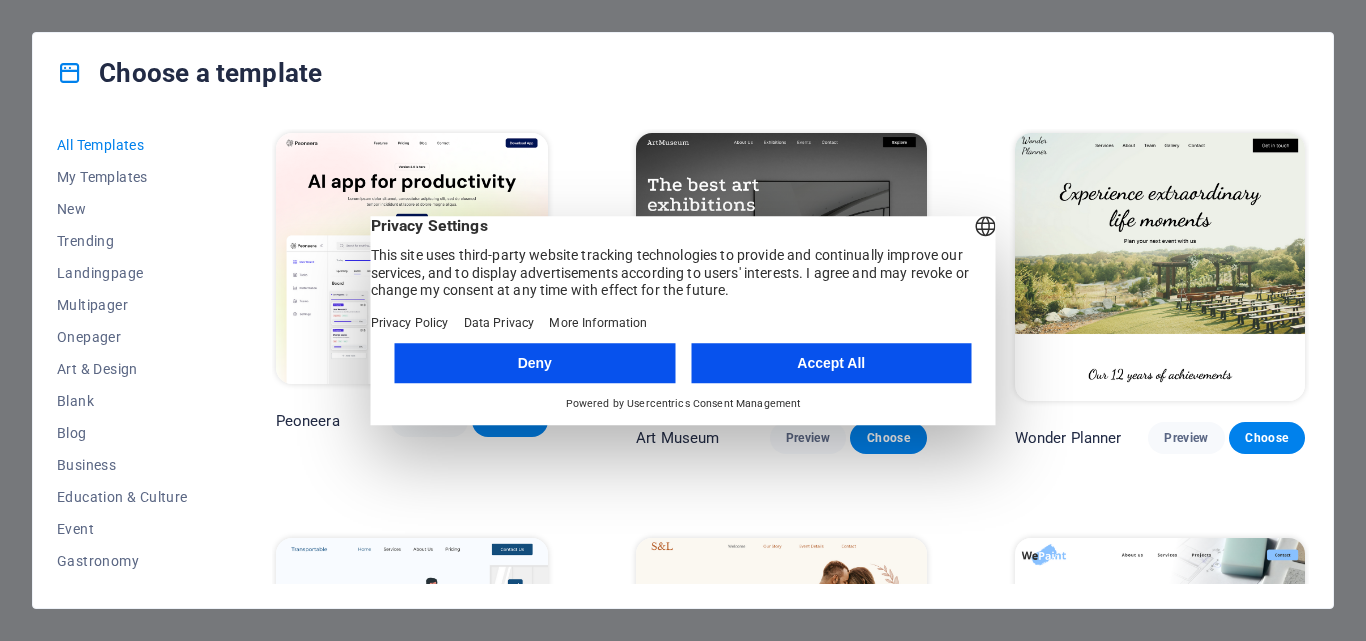 click on "Accept All" at bounding box center (831, 363) 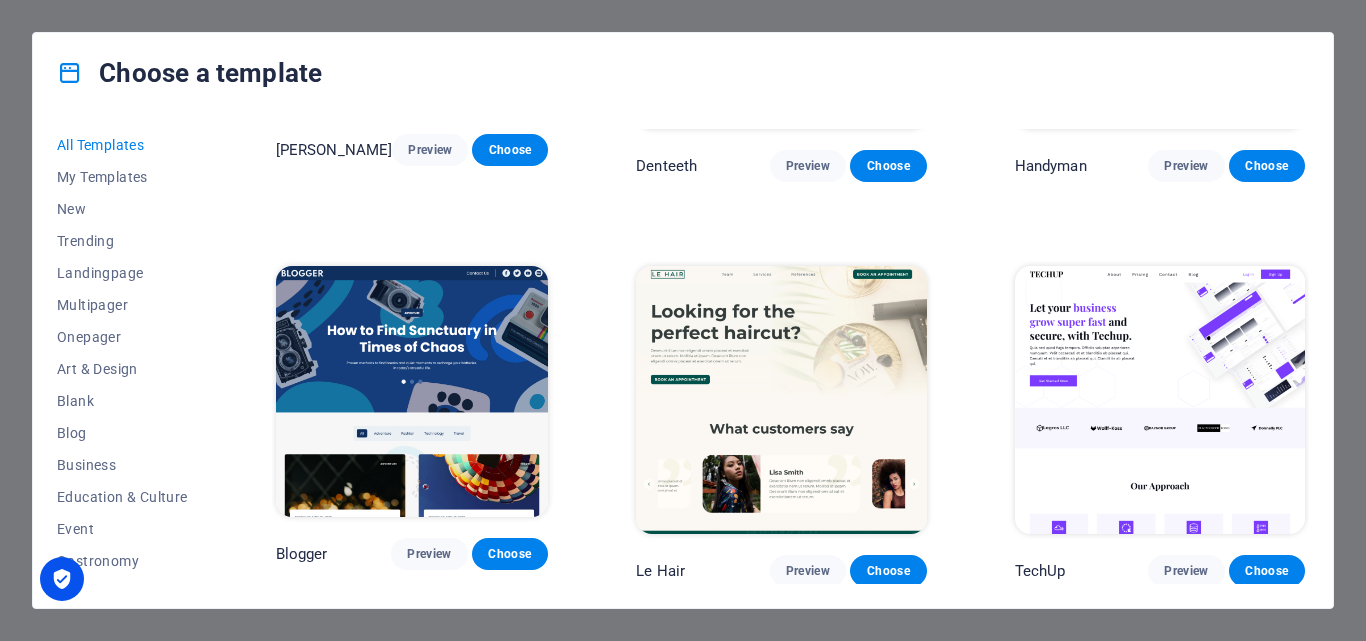 scroll, scrollTop: 5093, scrollLeft: 0, axis: vertical 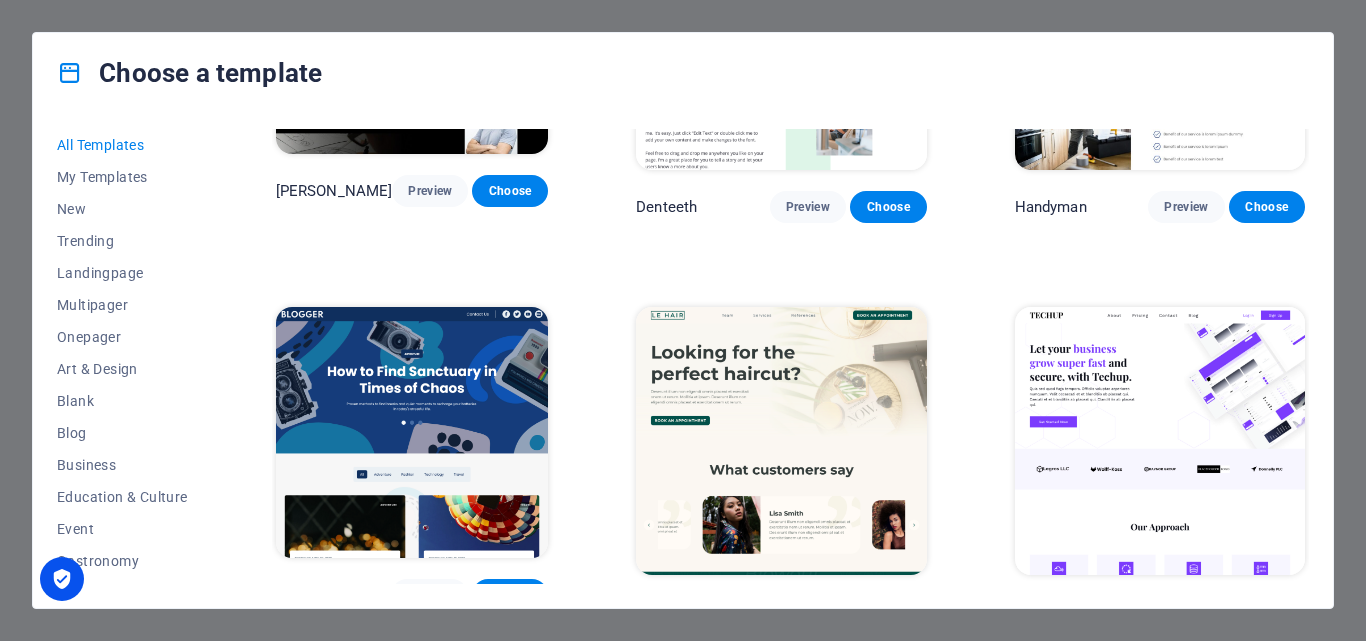 click on "Choose" at bounding box center (1267, 612) 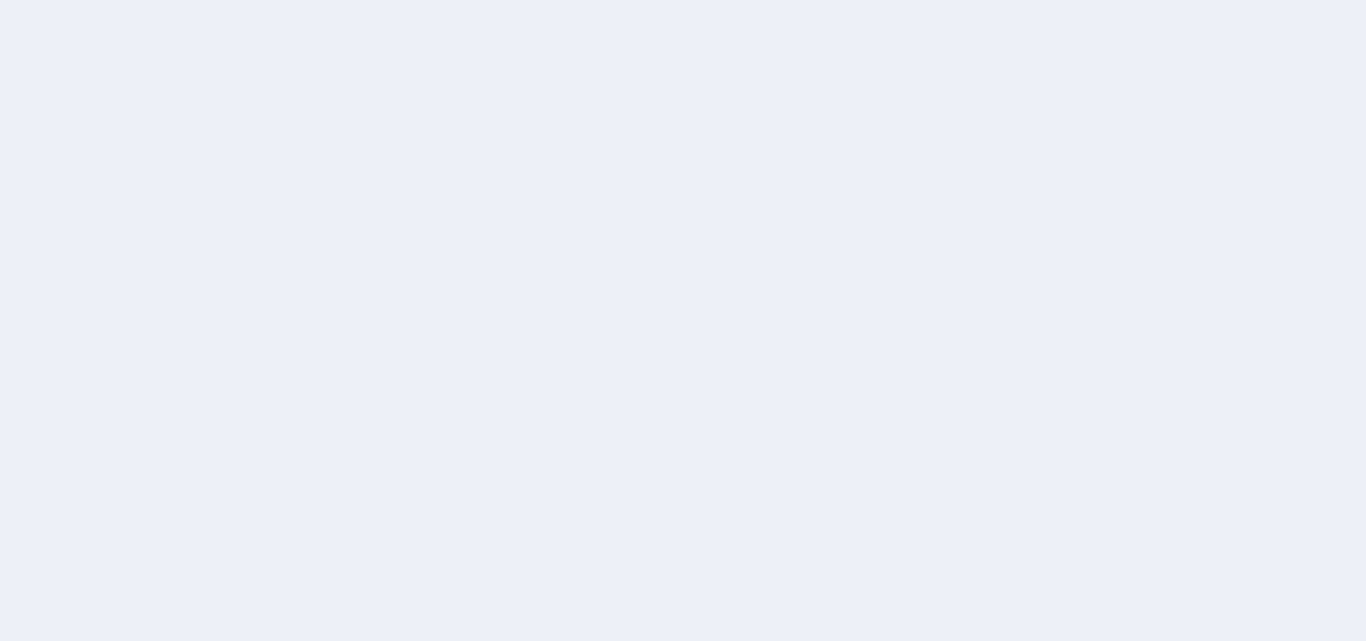 scroll, scrollTop: 0, scrollLeft: 0, axis: both 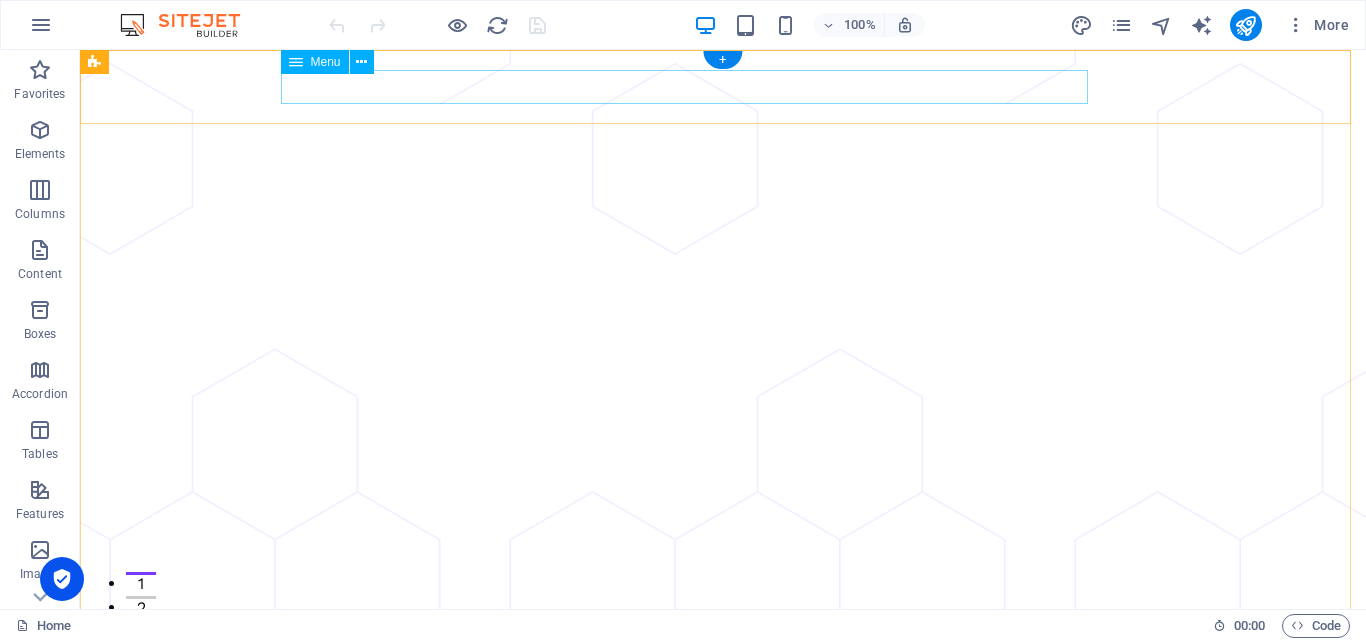 click on "About Pricing Contact Blog" at bounding box center [723, 744] 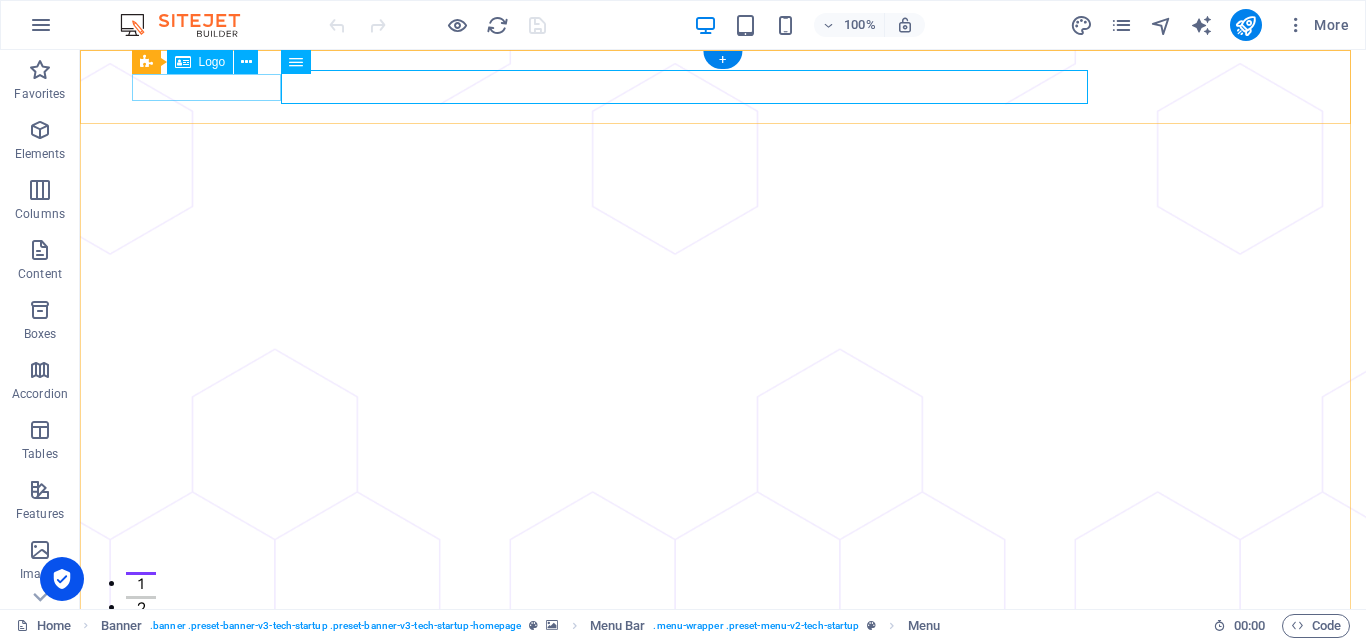 click at bounding box center [723, 713] 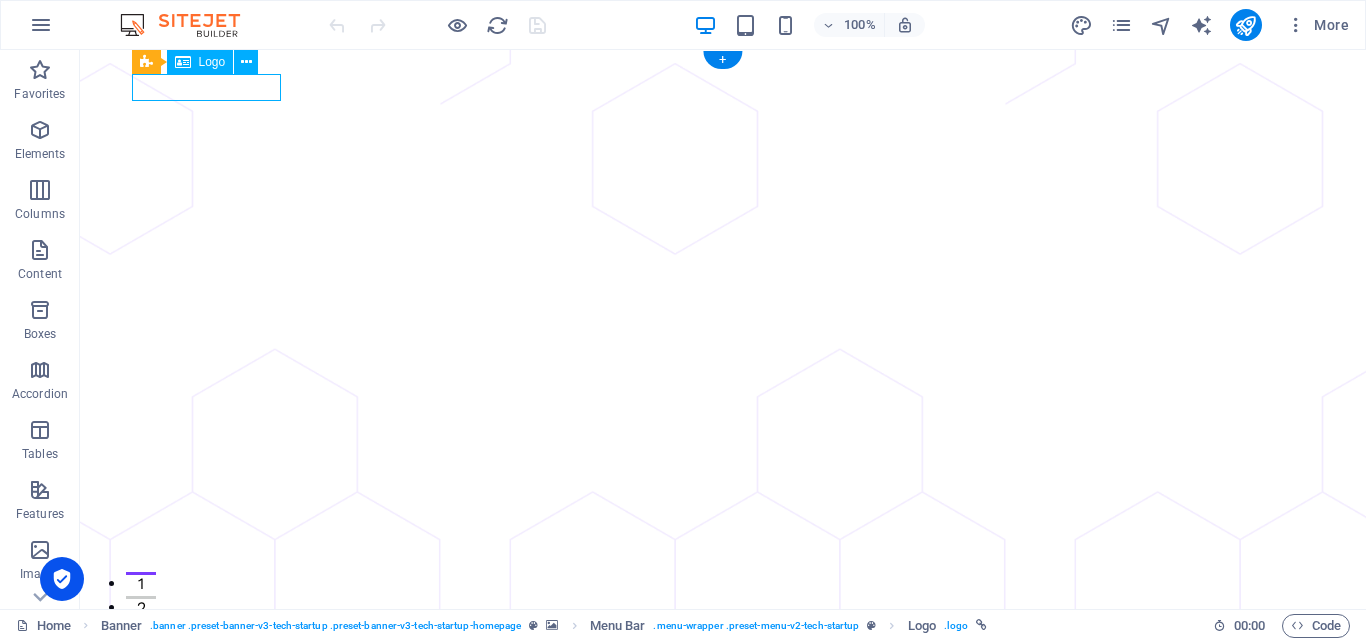 click at bounding box center [723, 713] 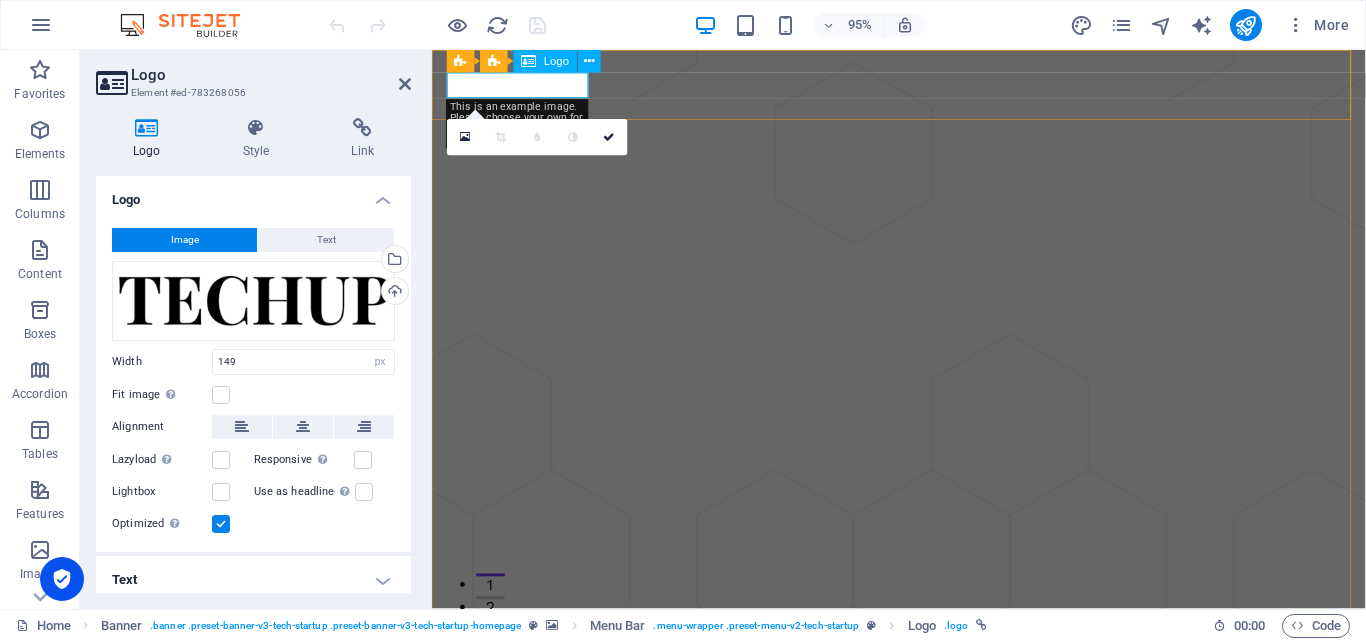click at bounding box center [923, 713] 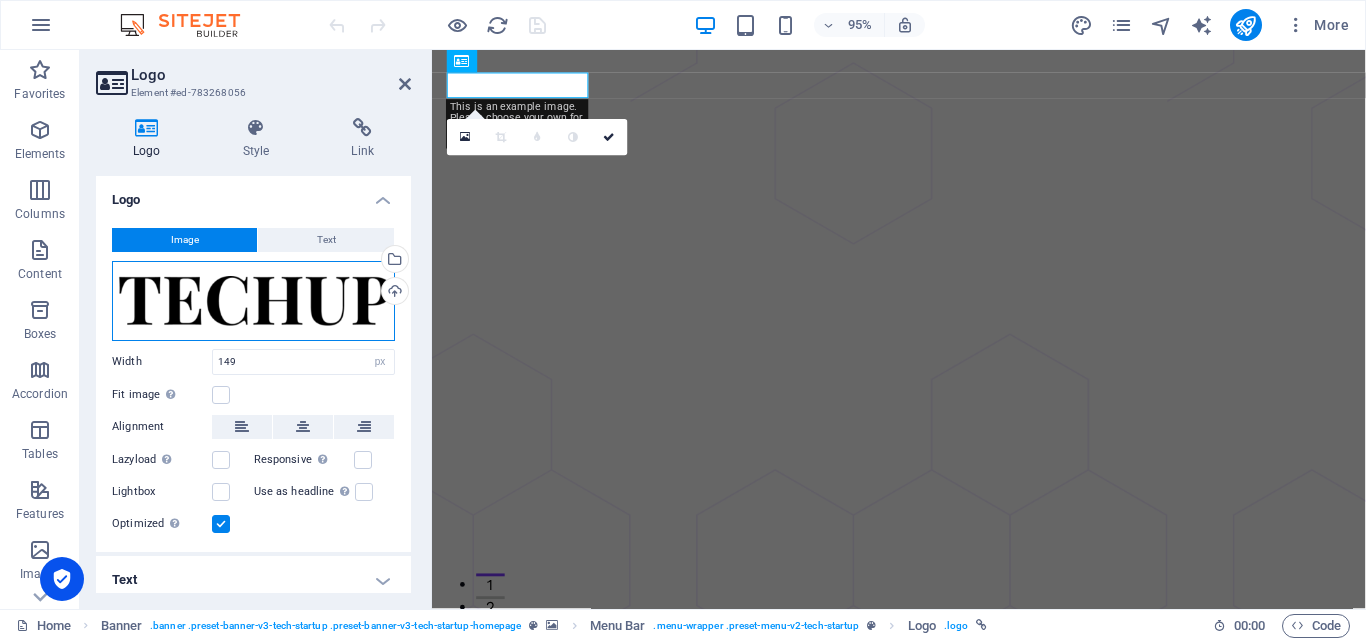 click on "Drag files here, click to choose files or select files from Files or our free stock photos & videos" at bounding box center (253, 301) 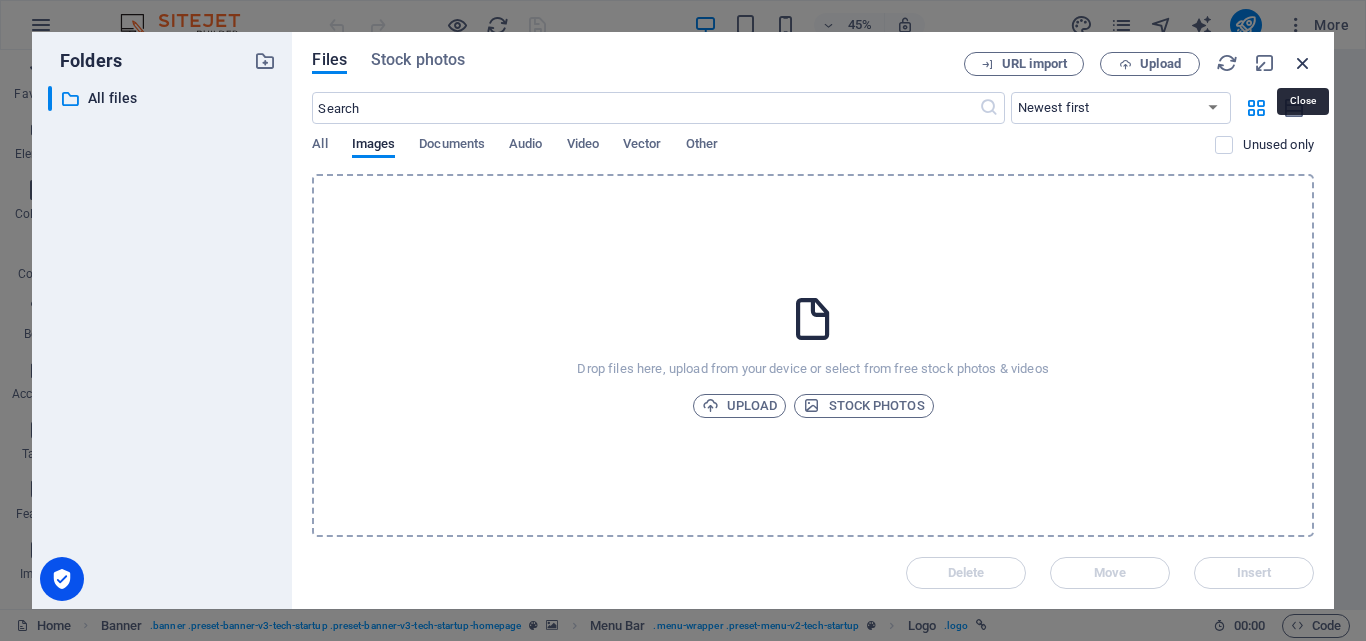 drag, startPoint x: 1305, startPoint y: 56, endPoint x: 918, endPoint y: 6, distance: 390.2166 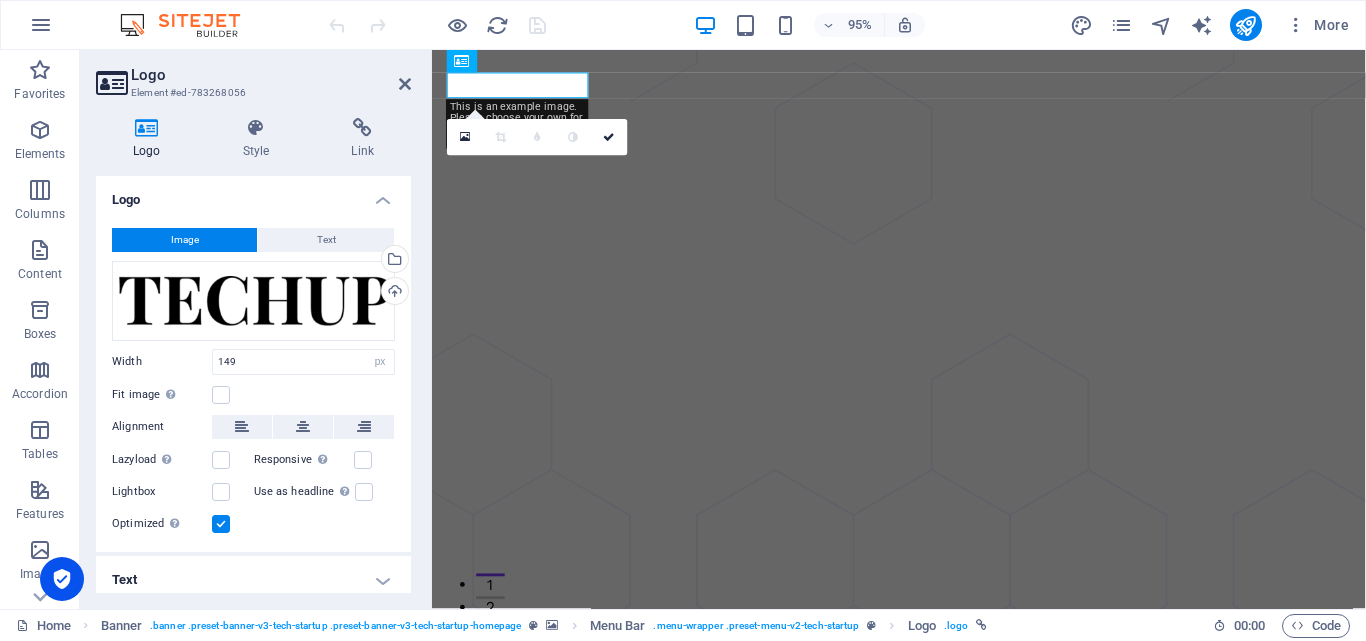 click at bounding box center (190, 25) 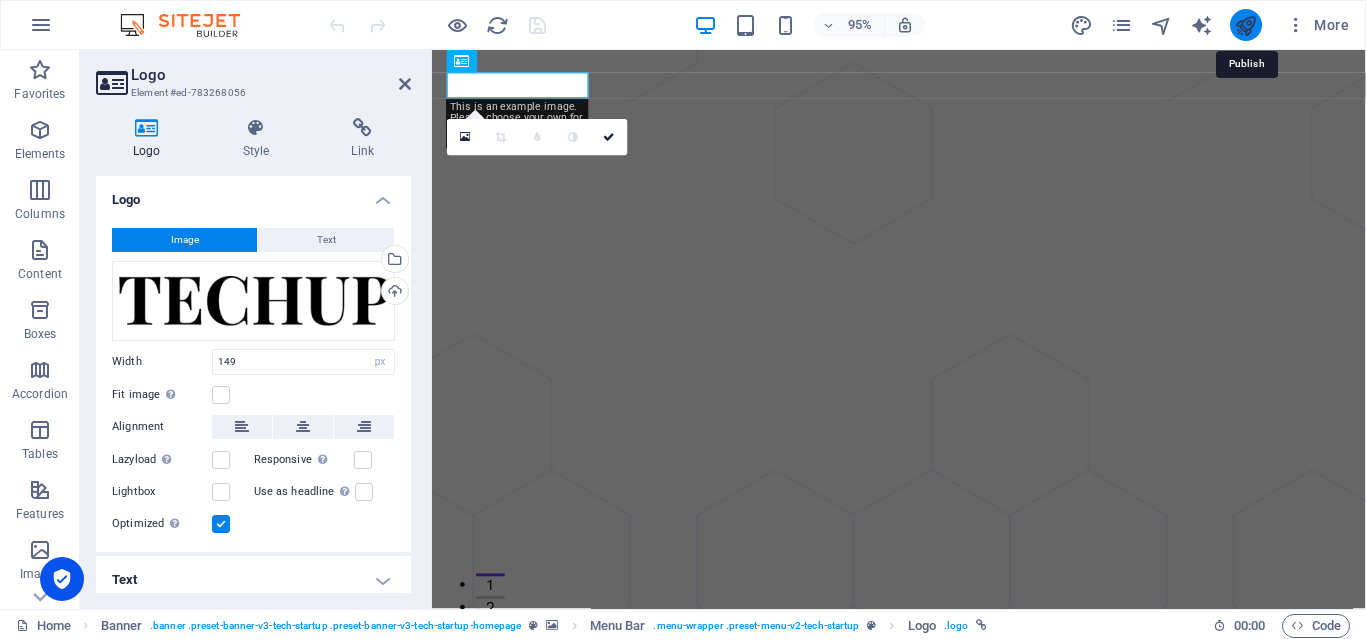 click at bounding box center (1245, 25) 